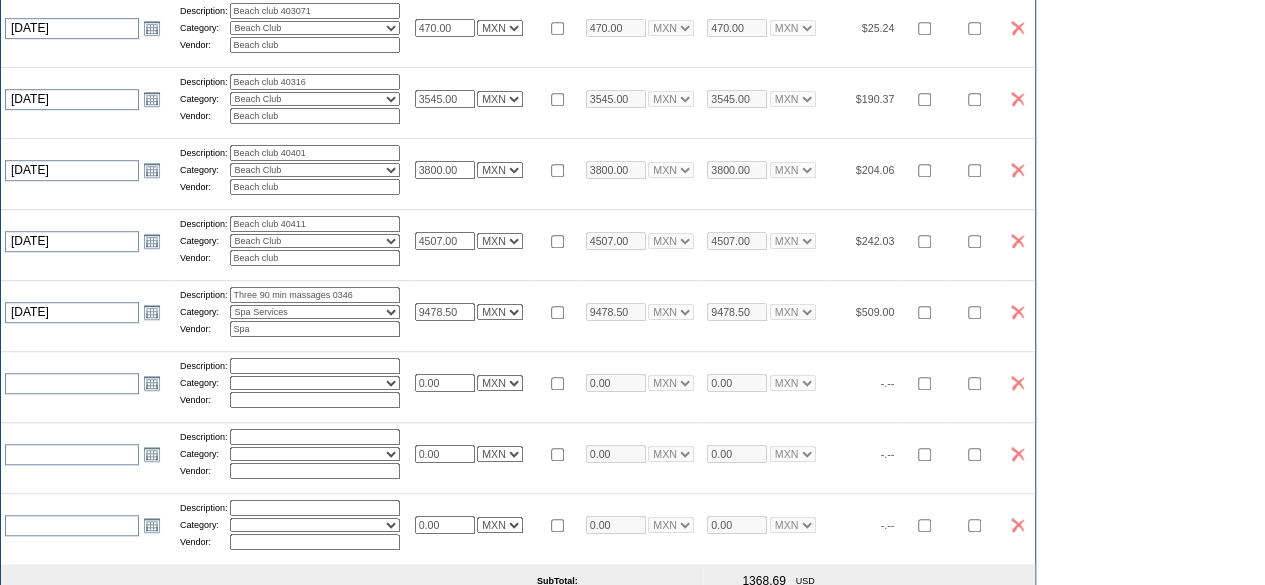 scroll, scrollTop: 562, scrollLeft: 0, axis: vertical 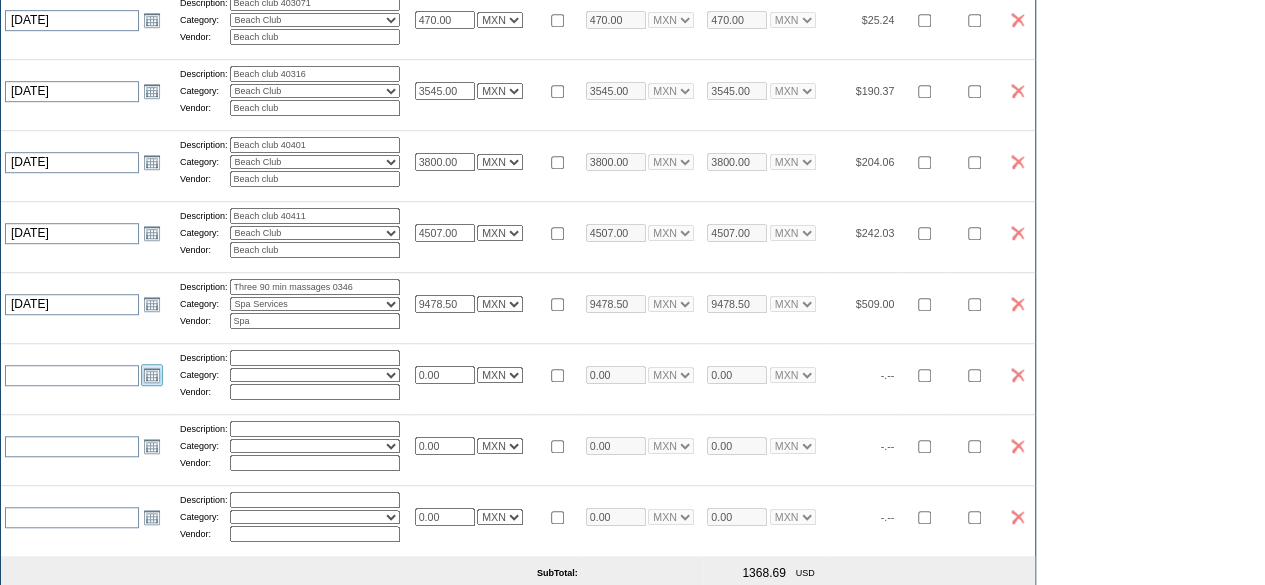 click on "Open the calendar popup." at bounding box center [152, 375] 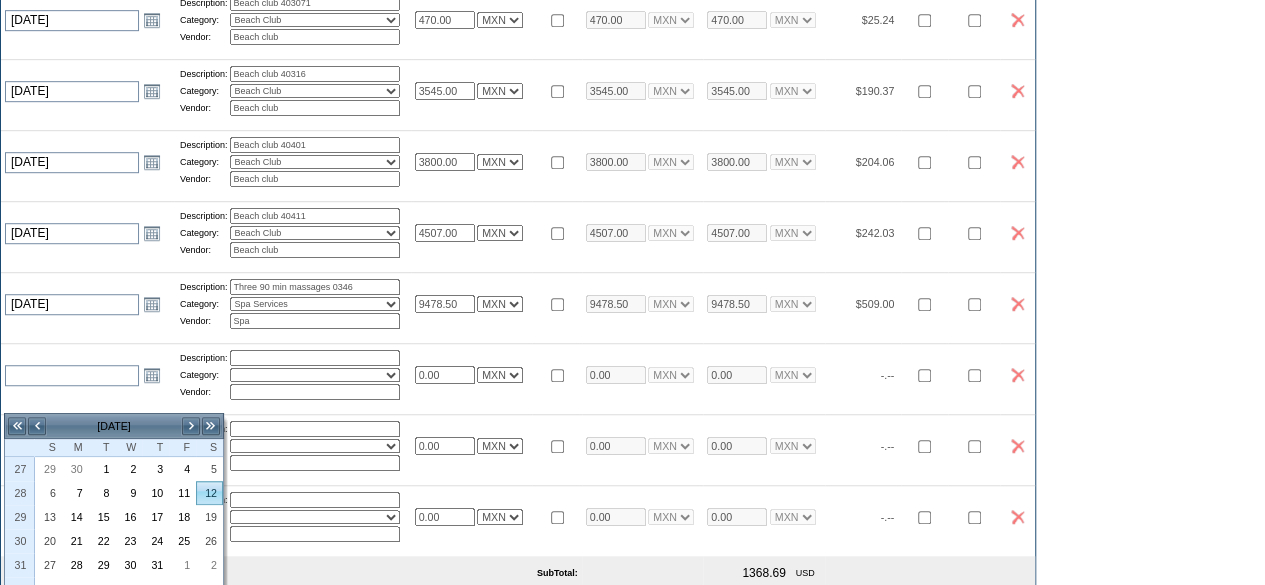 click on "12" at bounding box center (209, 493) 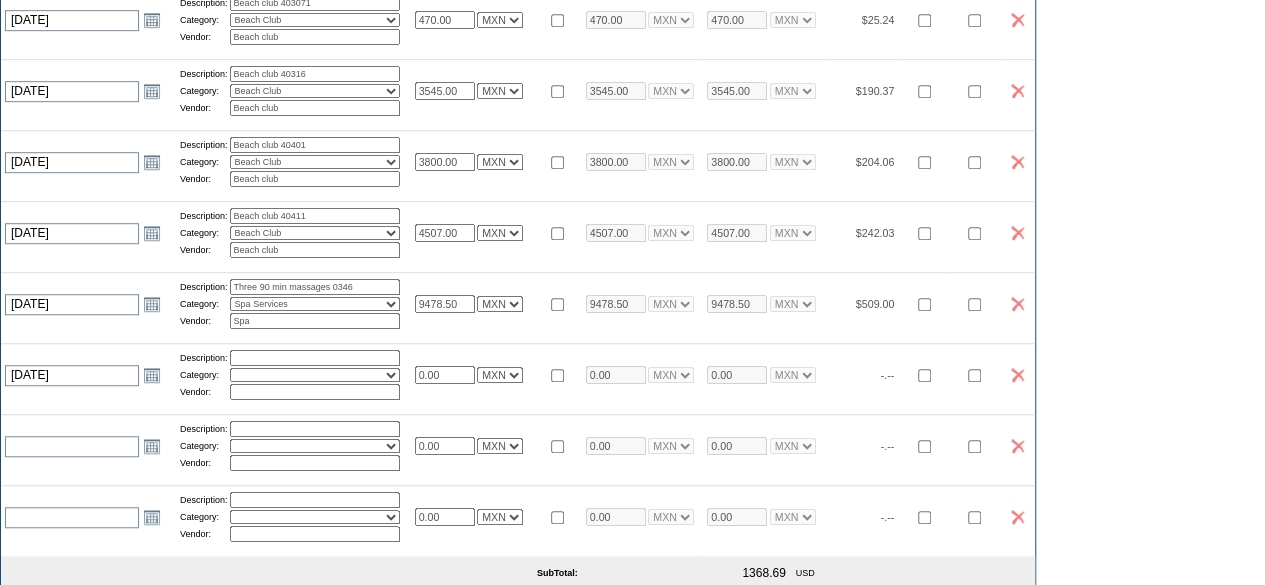 click on "Description:
Category:
Activities
Additional Housekeeping
Amenities Access Fee
Bath Amenities Reimbursement
Beach Club
Breakfast Groceries
Breakfast Service Charge
Child Care Rentals
Child Care Services / Nanny
Damage Reimbursement
Destination Cellars
ER Revenue
F&B Revenue
Gifts
Gratuity
Groceries / Beverages
House Bill Credit
Lift Tickets
Misc / Other Charges
Private Chef
Rental Fees
Runner Fees
Shipping
Spa Services
Transportation
Vendor:" at bounding box center (292, 375) 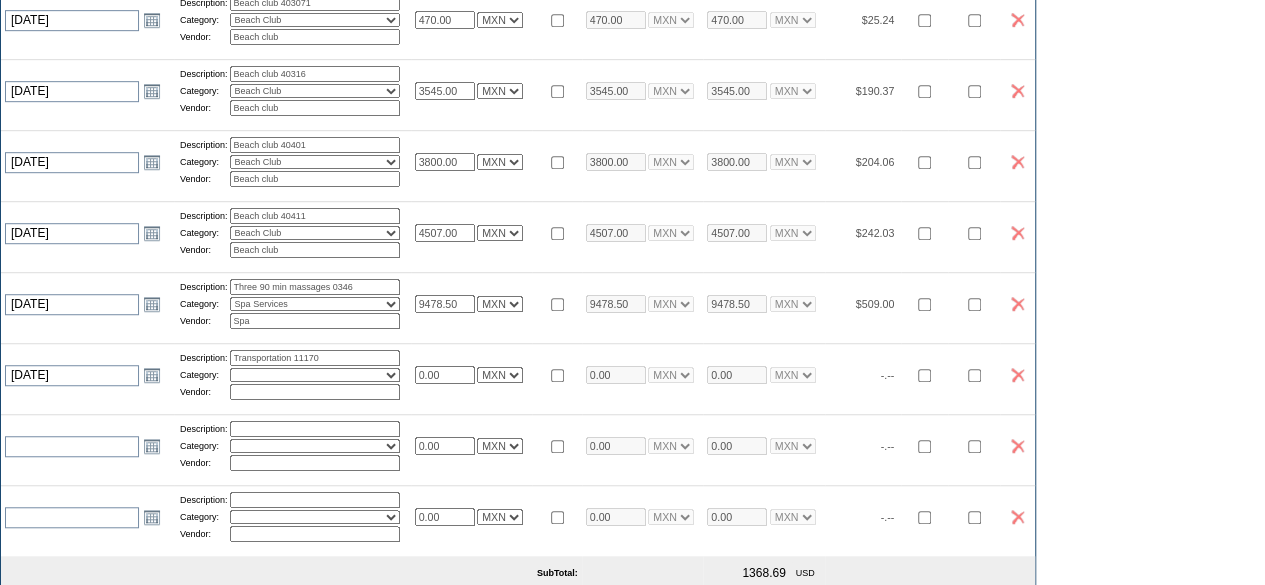 type on "Transportation 11170" 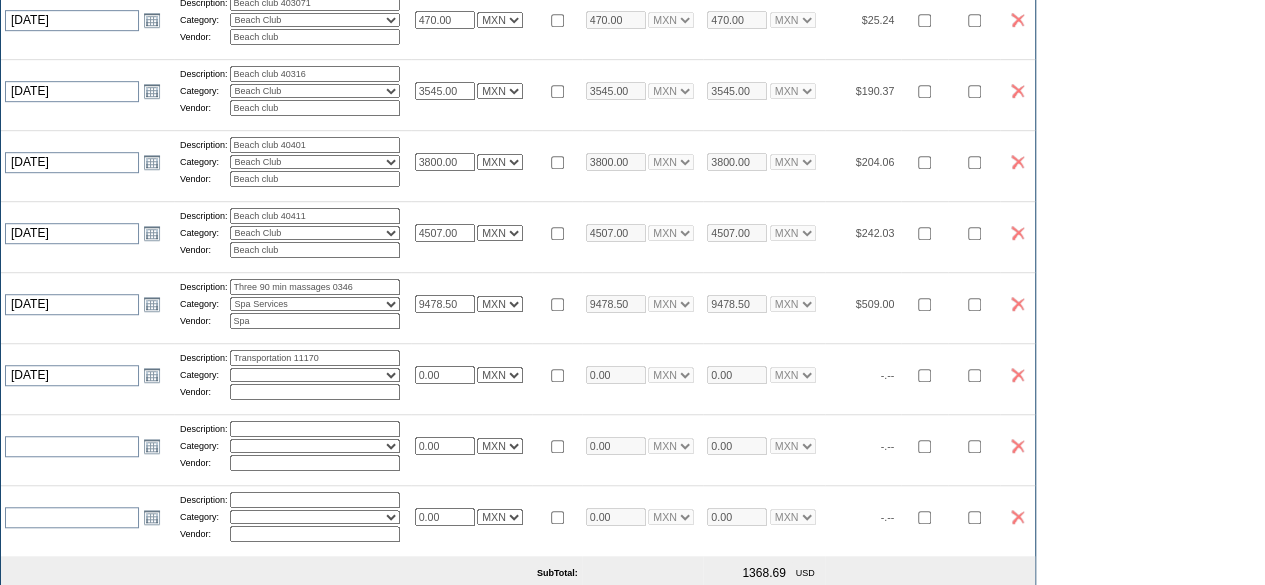 select on "17" 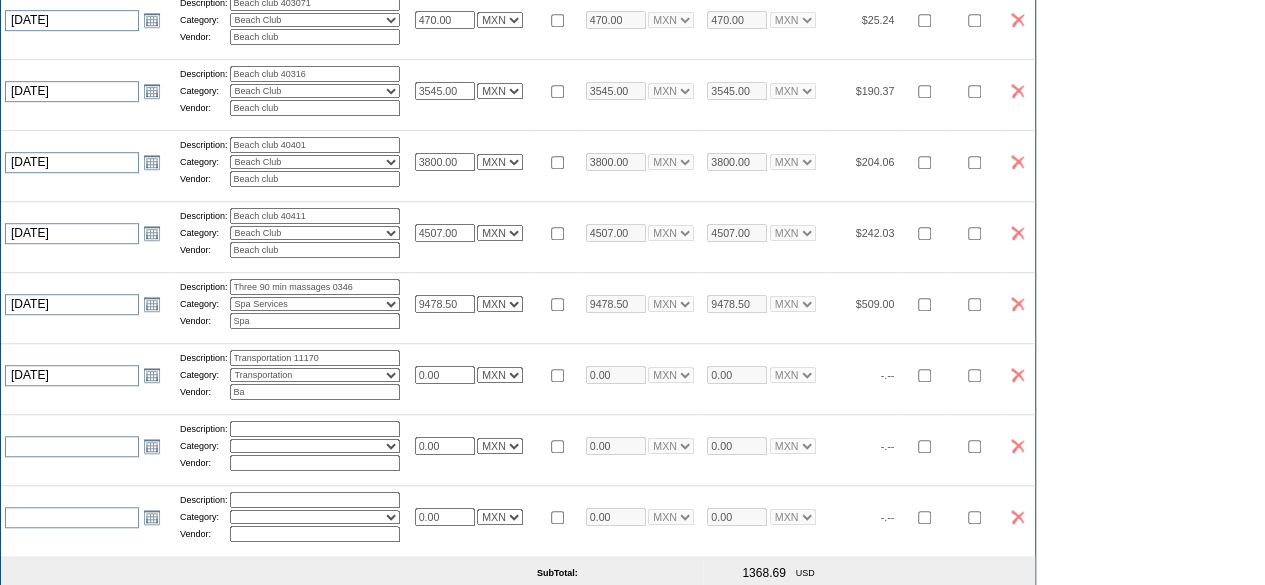 type on "Bahia Car Service" 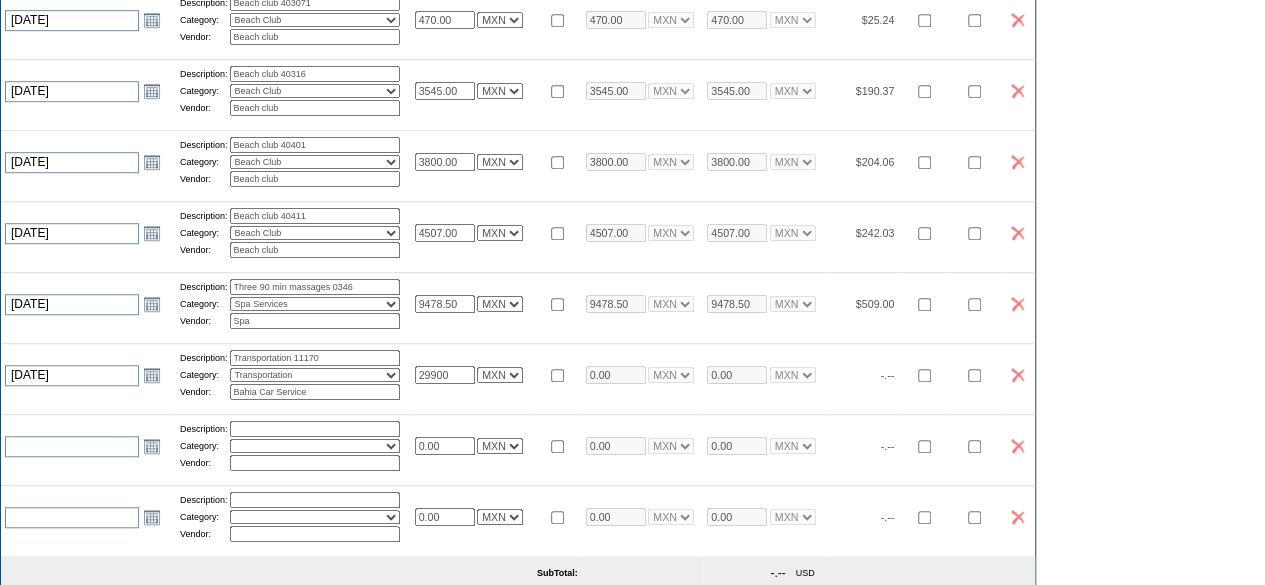 type on "29900.00" 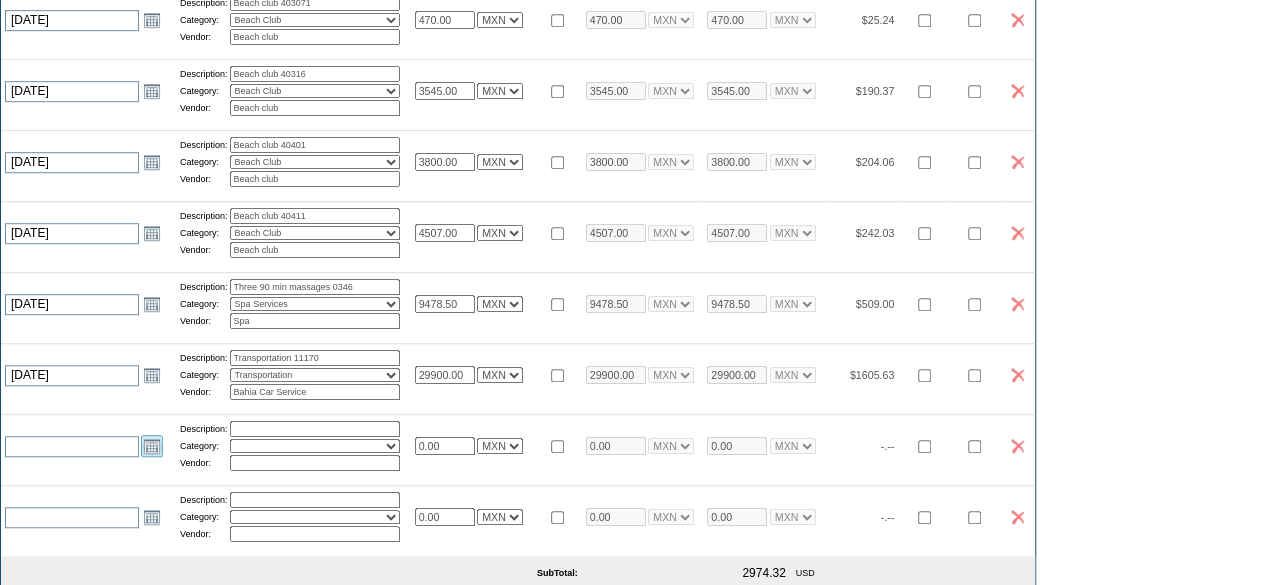 select on "7" 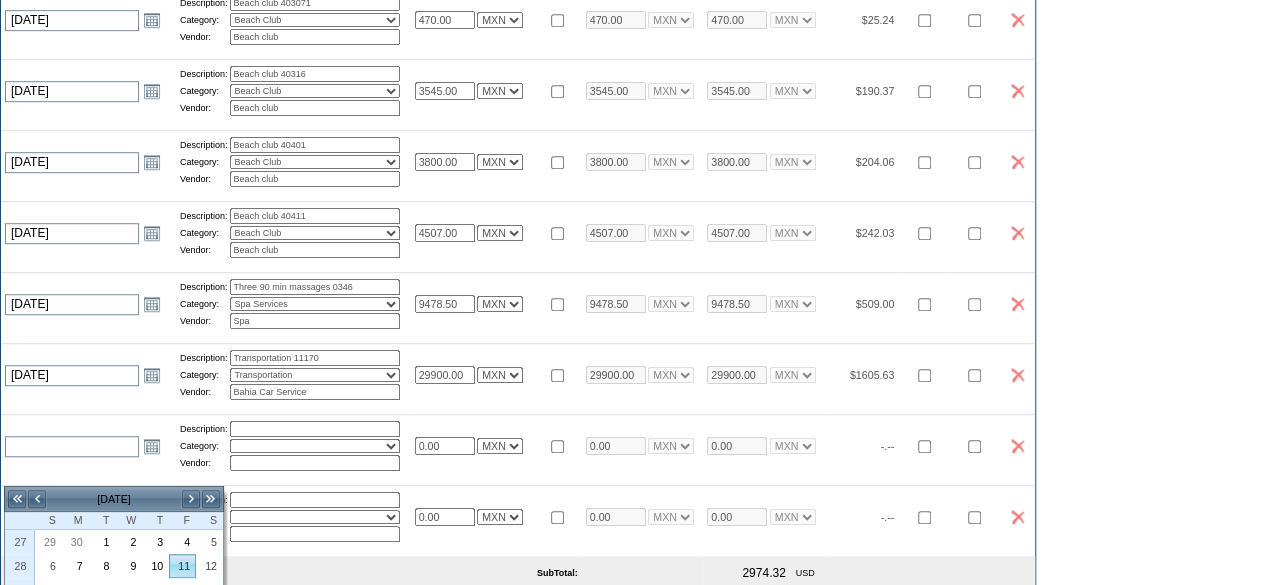 click on "11" at bounding box center [182, 566] 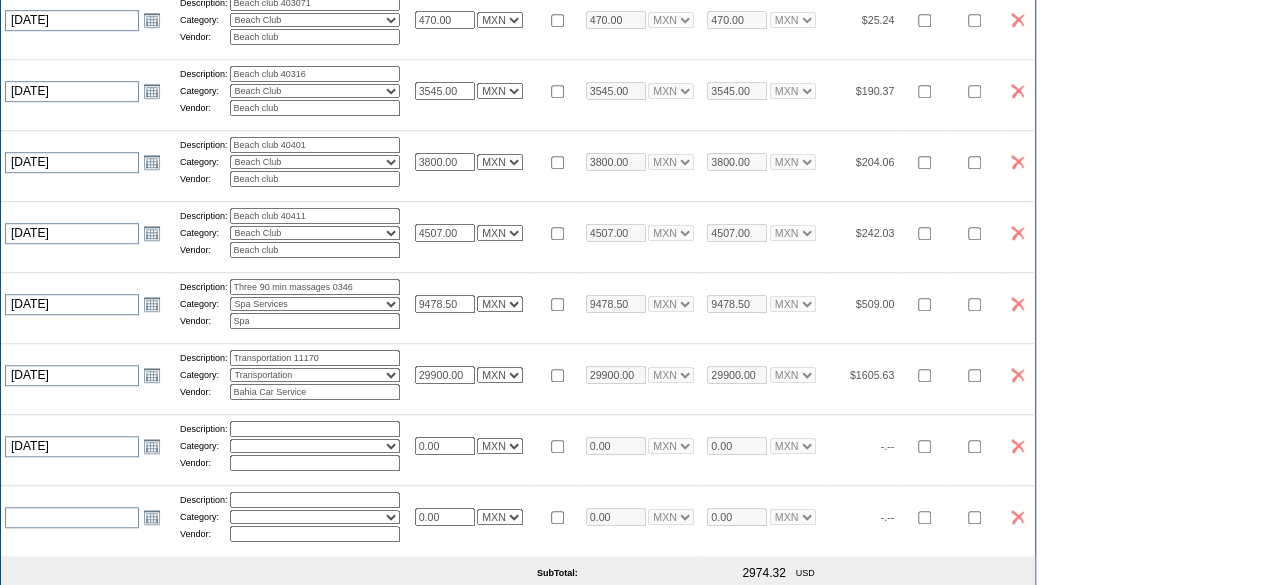 click at bounding box center [315, 429] 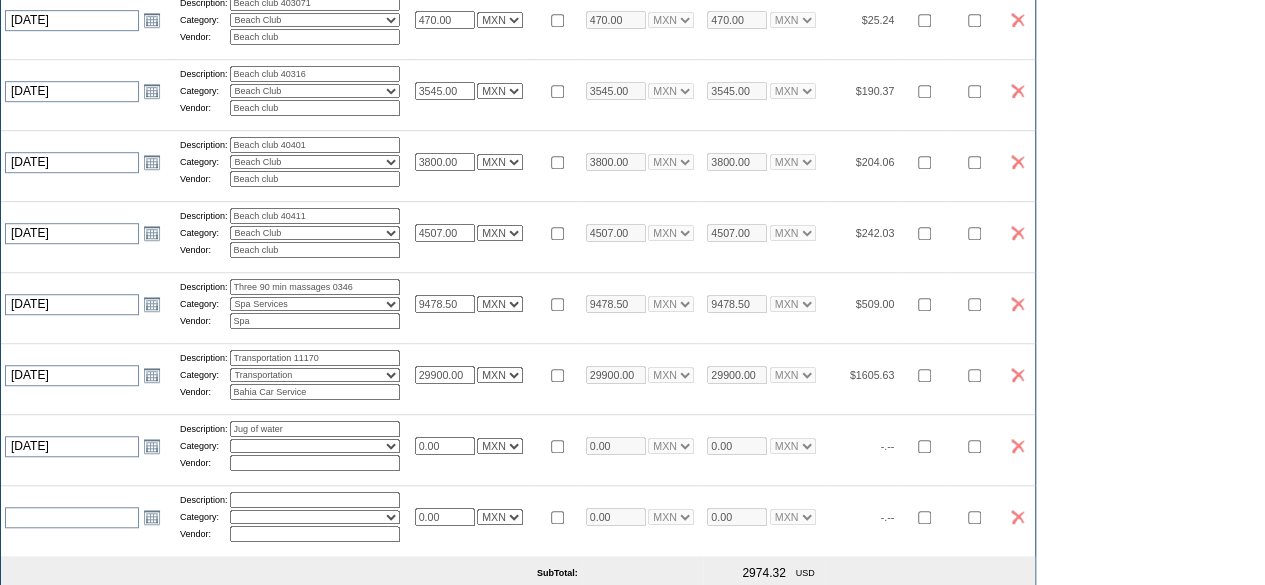 type on "Jug of water 3" 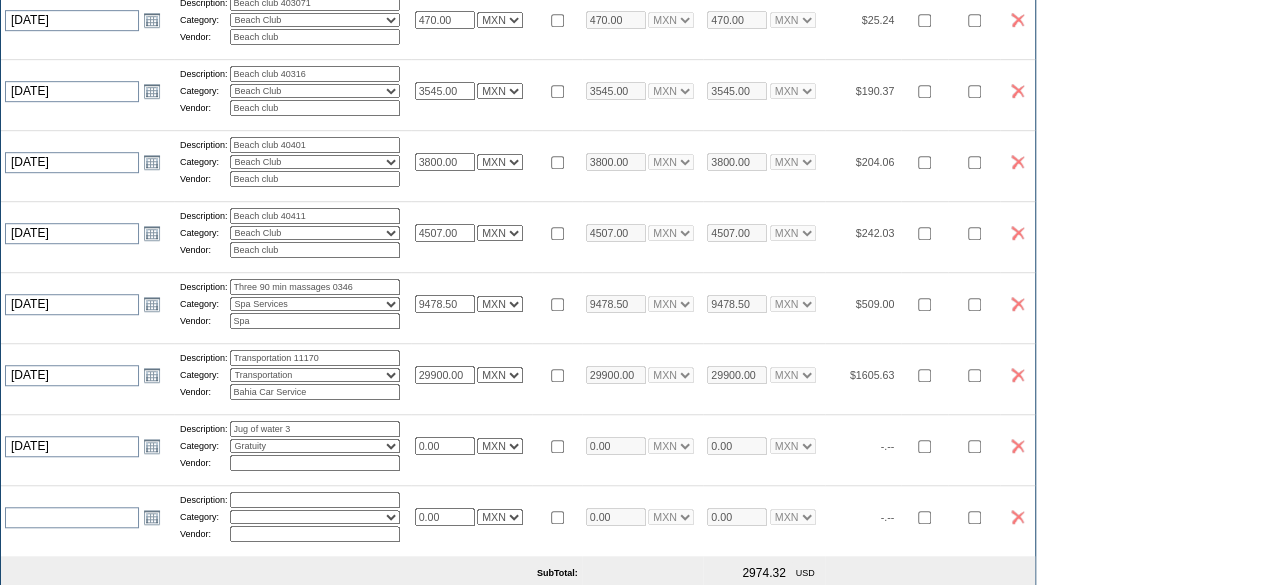 select on "11" 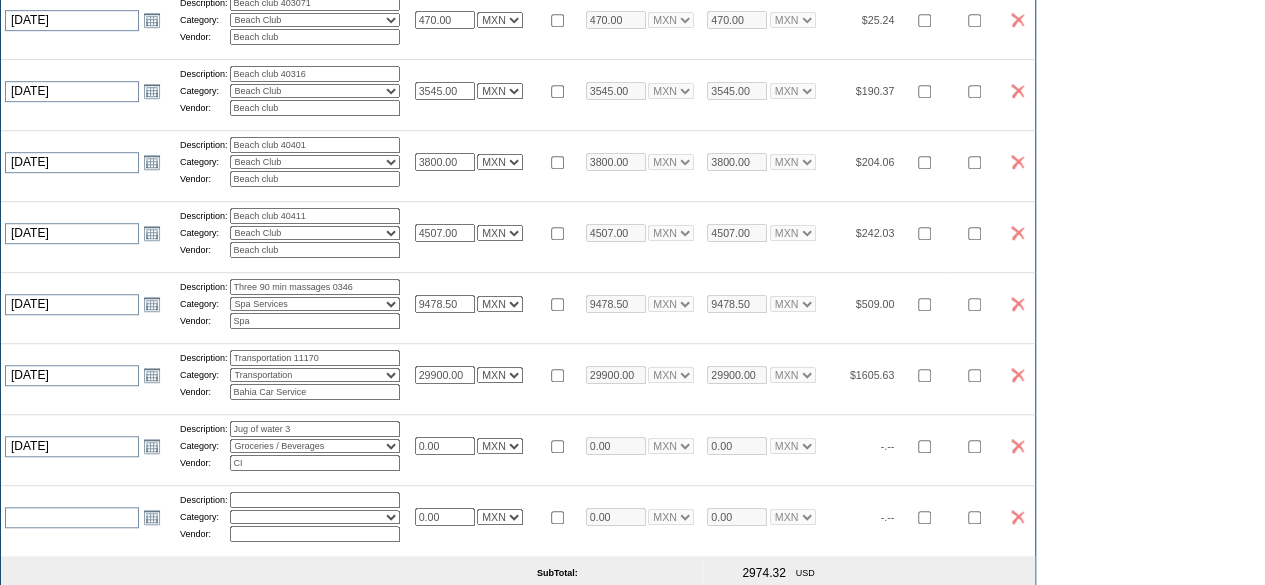 type on "Ciel" 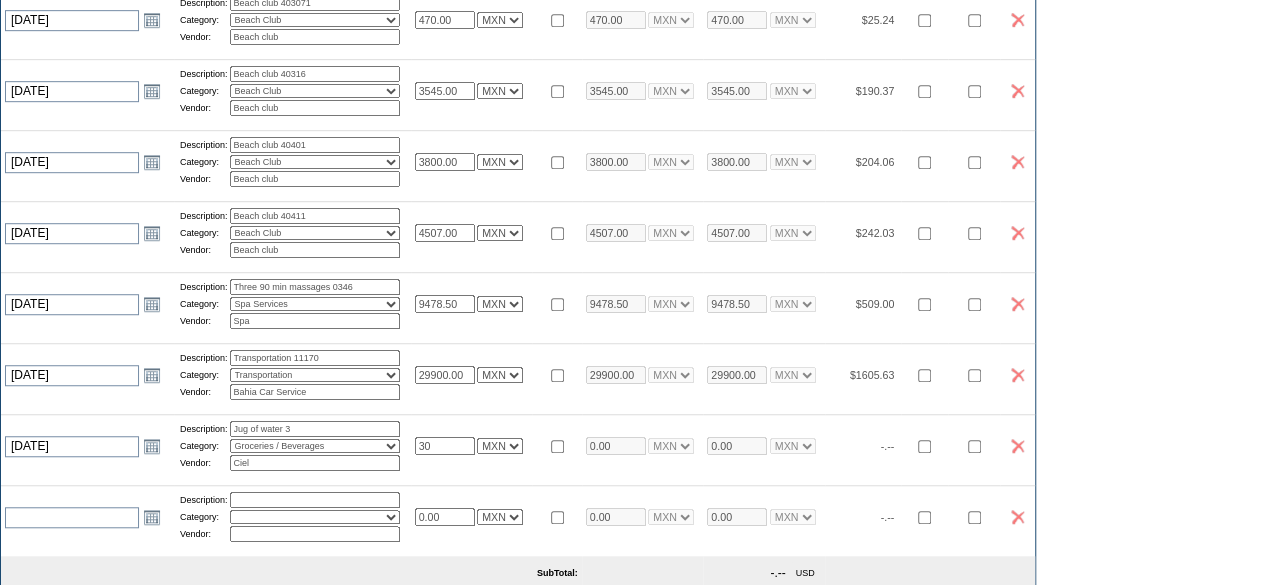 type on "30.00" 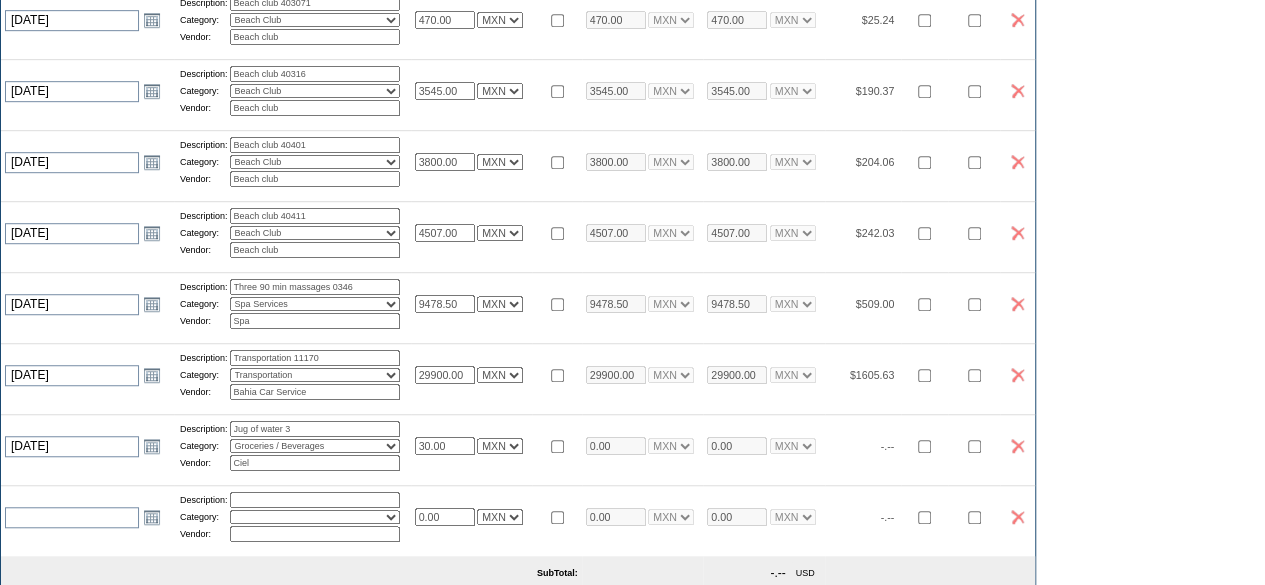 type on "30.00" 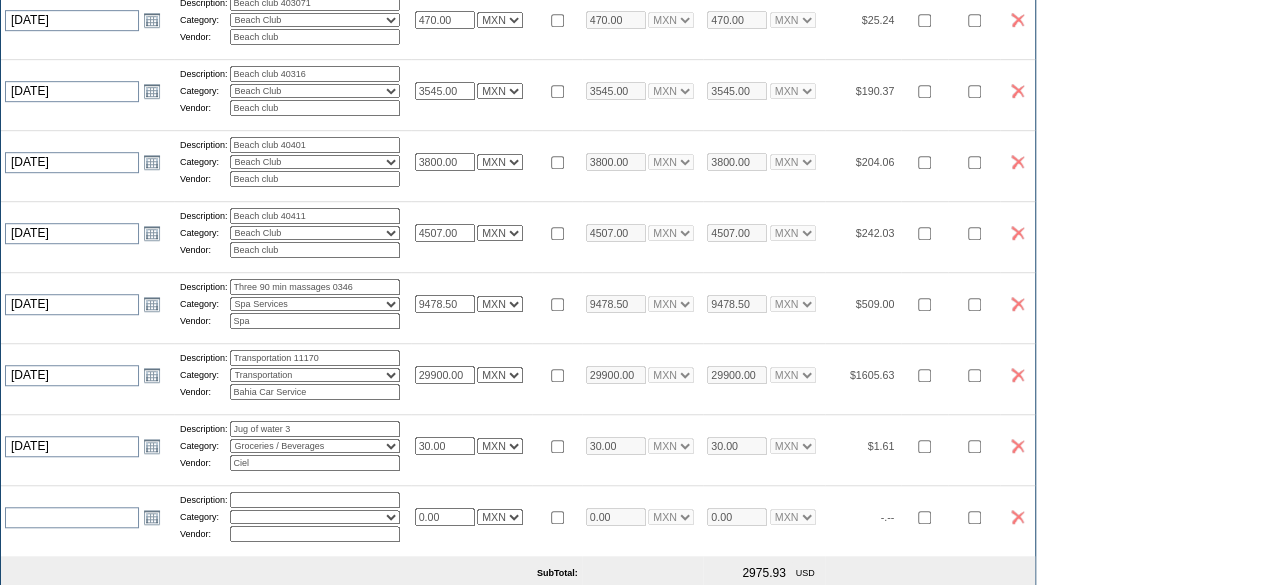 select on "1" 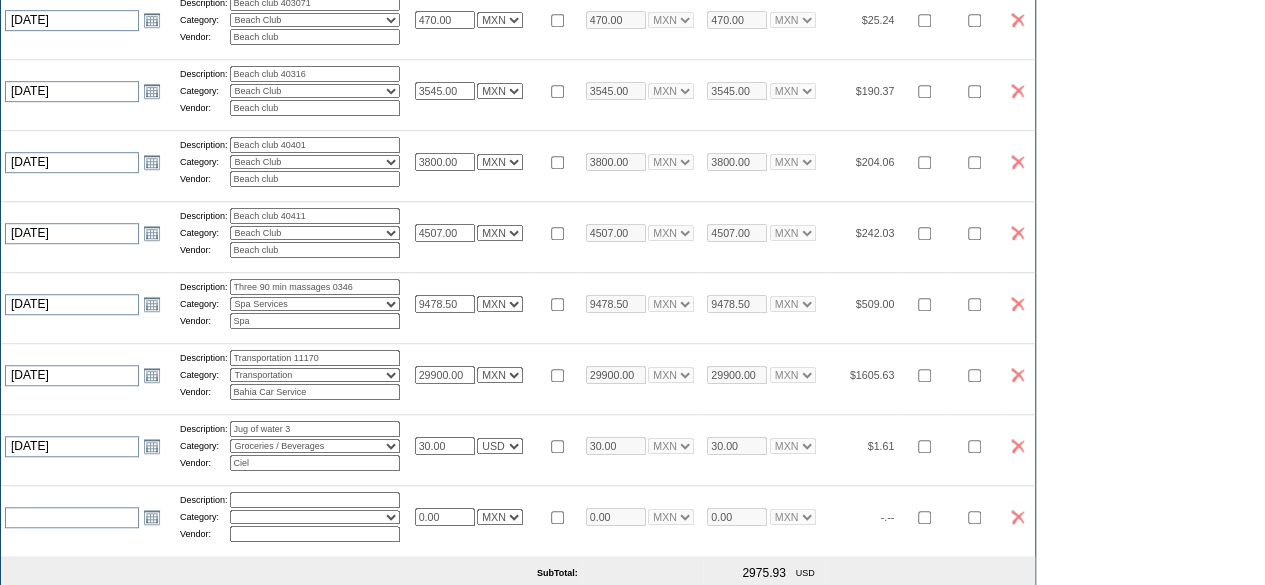 select on "1" 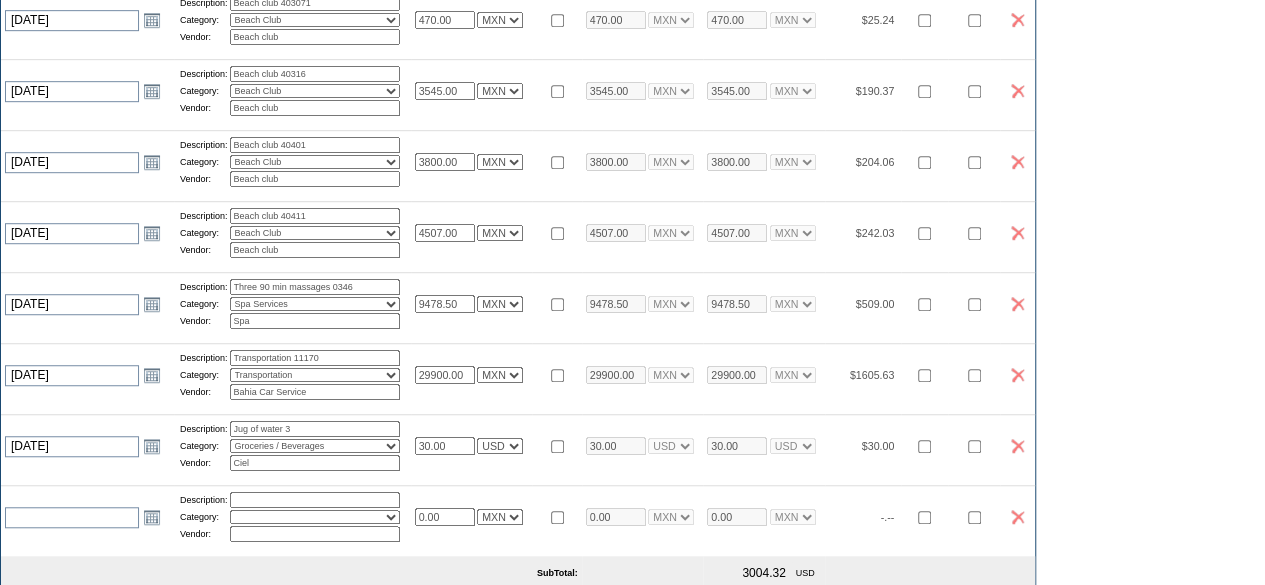 select on "1" 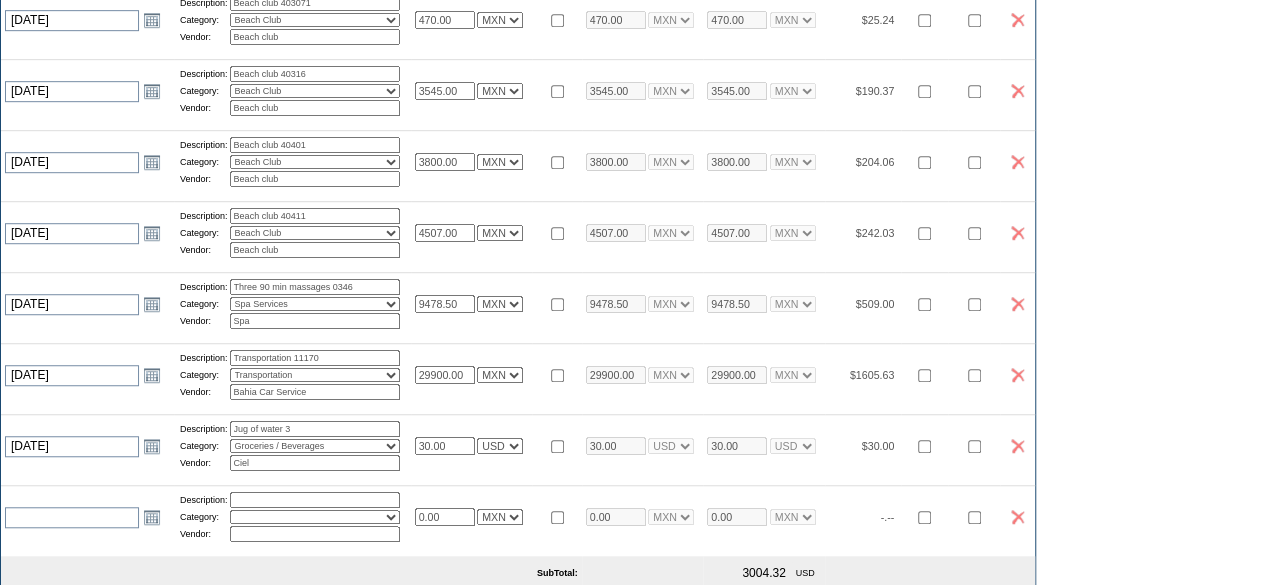 select on "1" 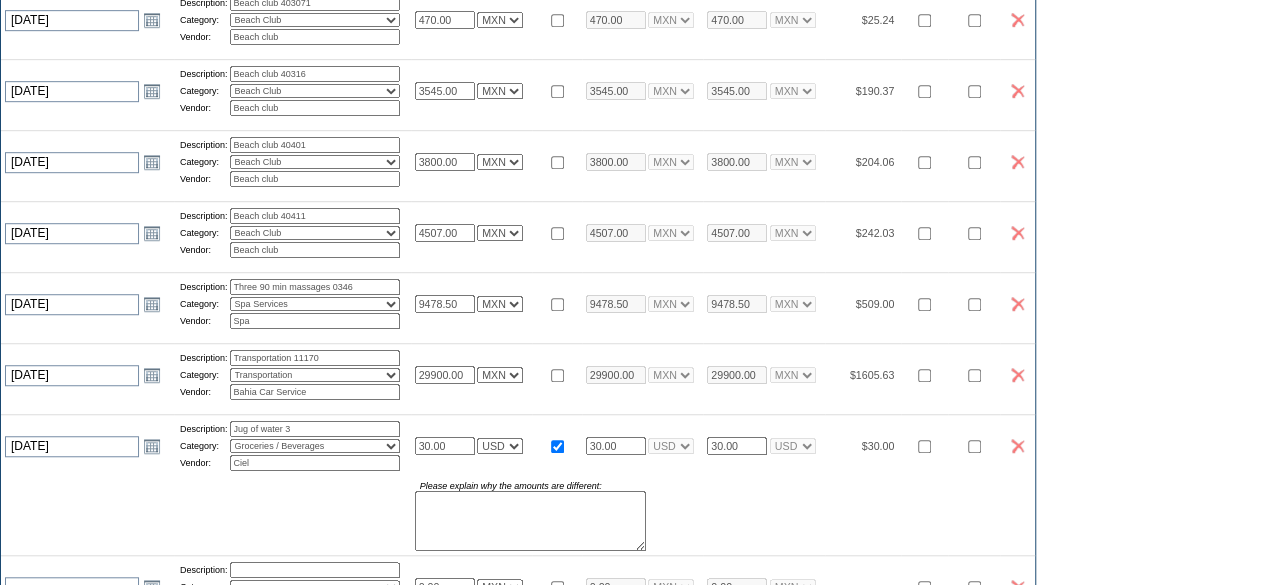 click at bounding box center [530, 521] 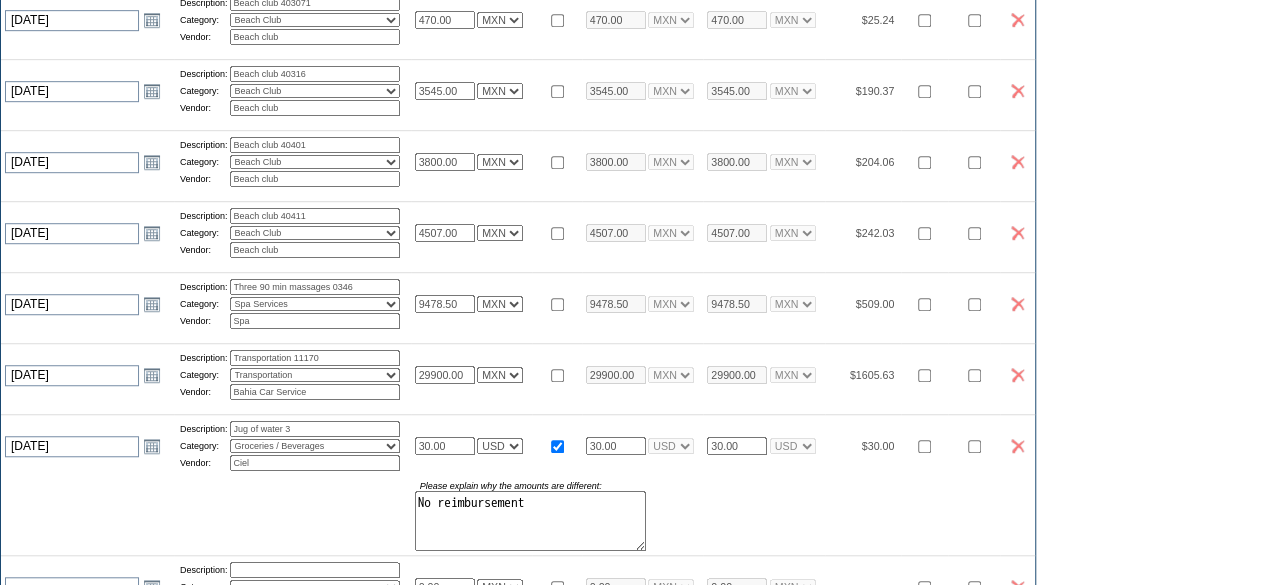 drag, startPoint x: 562, startPoint y: 549, endPoint x: 354, endPoint y: 534, distance: 208.54016 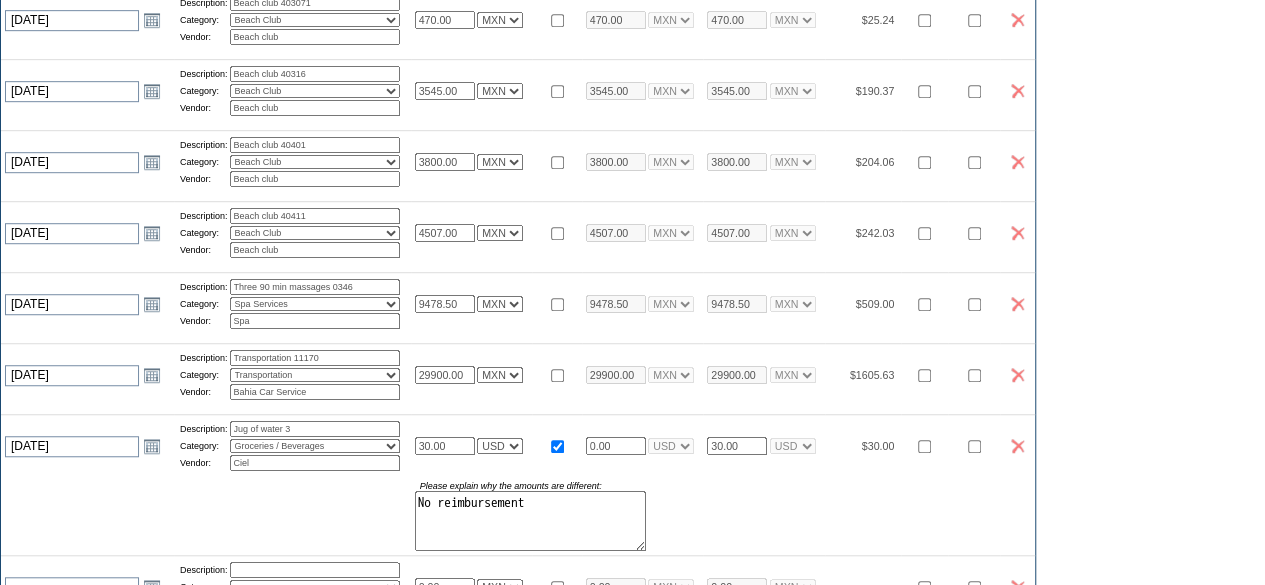 type on "0.00" 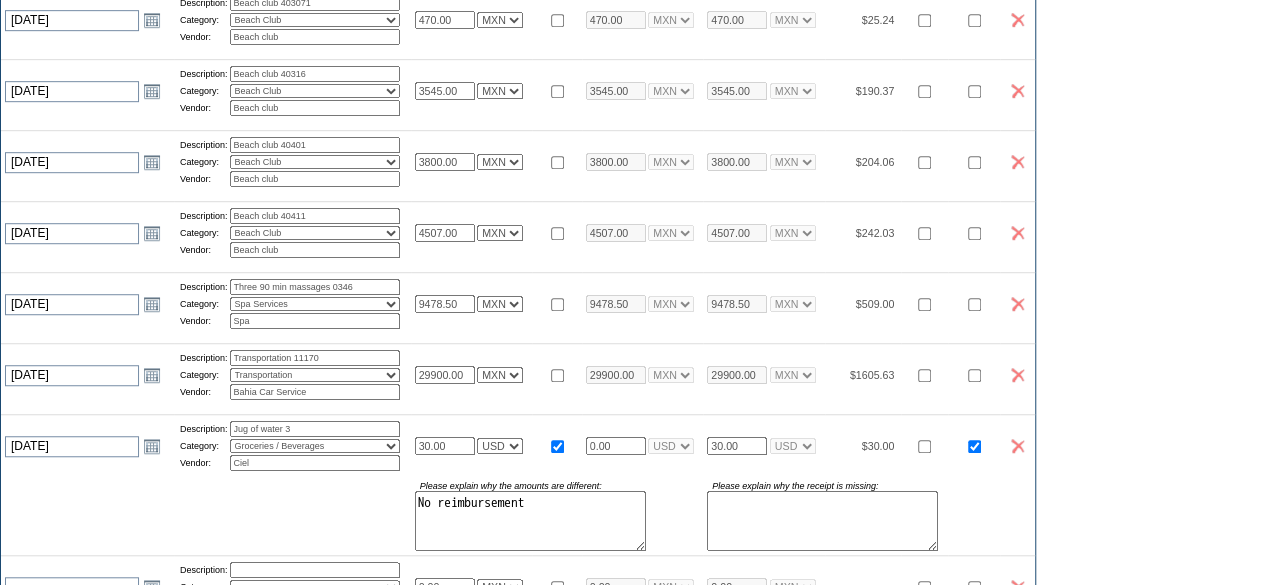 click at bounding box center (822, 521) 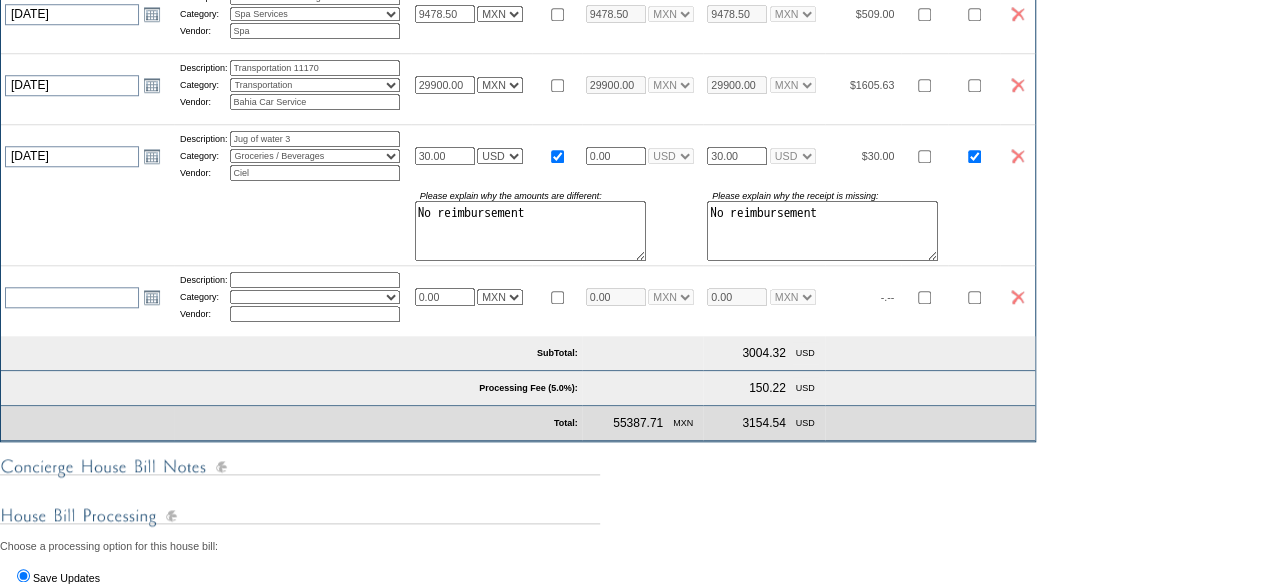 scroll, scrollTop: 898, scrollLeft: 0, axis: vertical 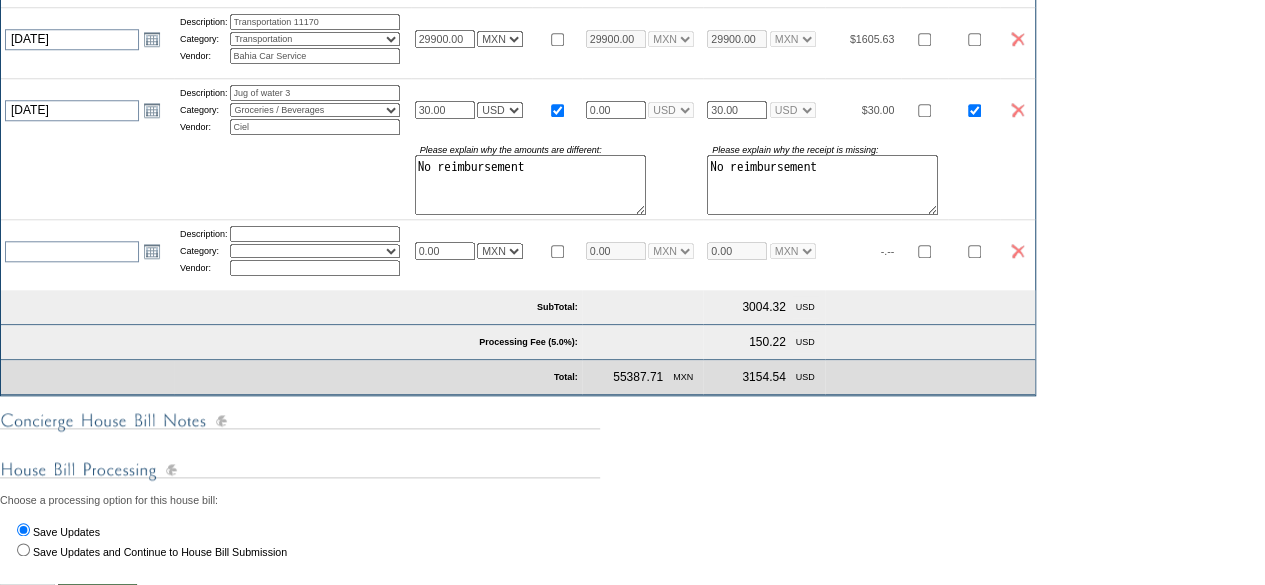 type on "No reimbursement" 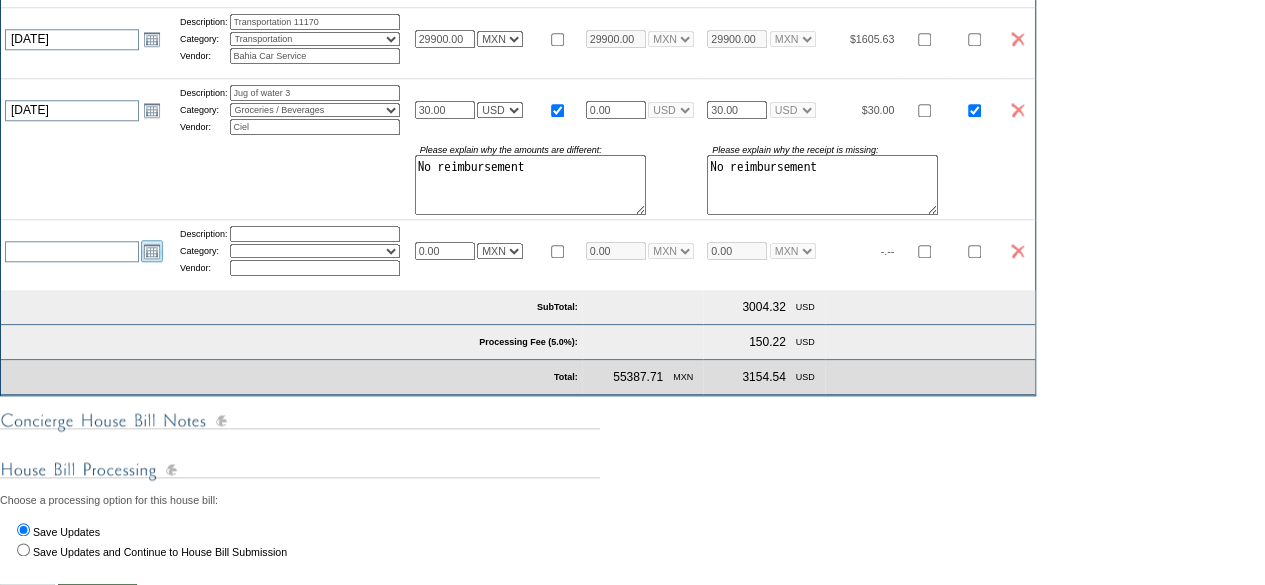 click on "Open the calendar popup." at bounding box center (152, 251) 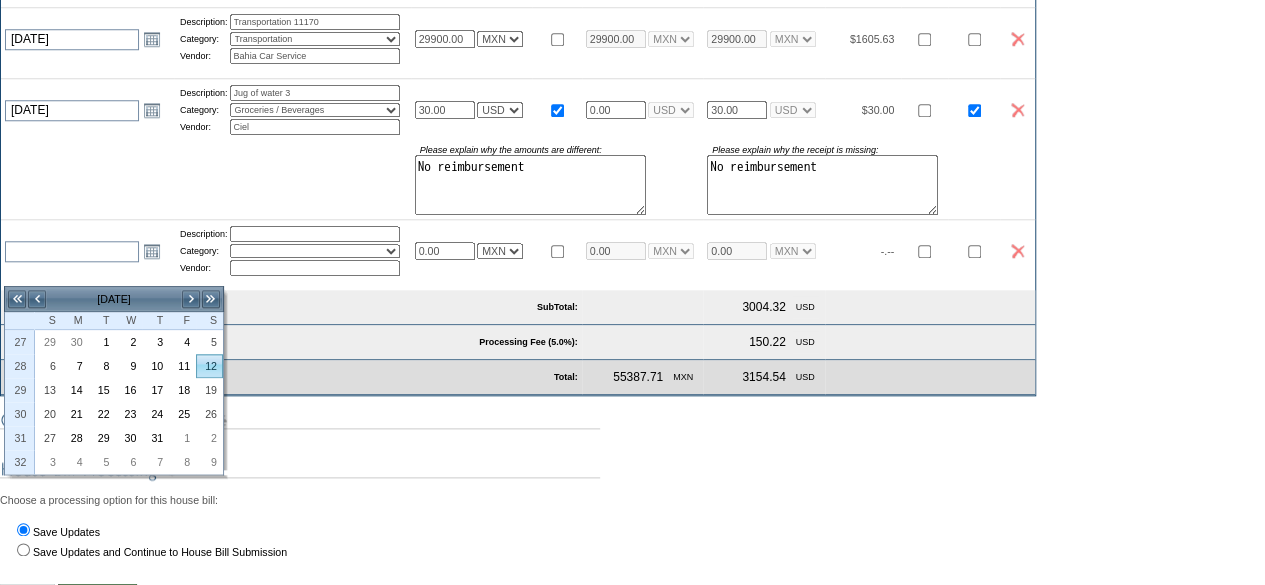 click on "12" at bounding box center (209, 366) 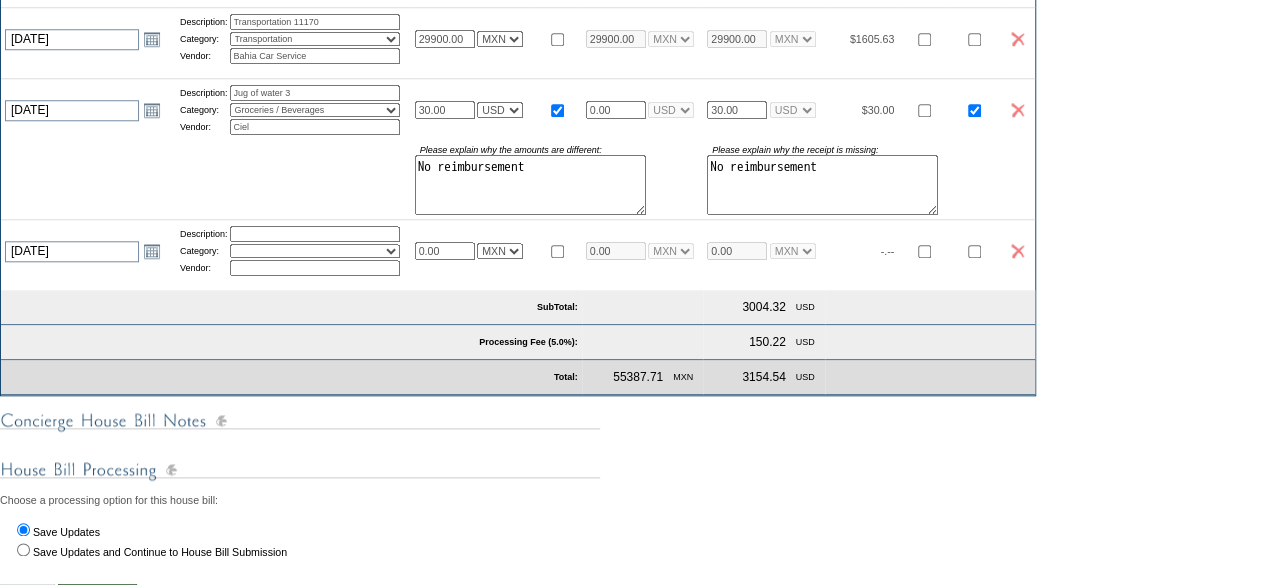 click at bounding box center (315, 234) 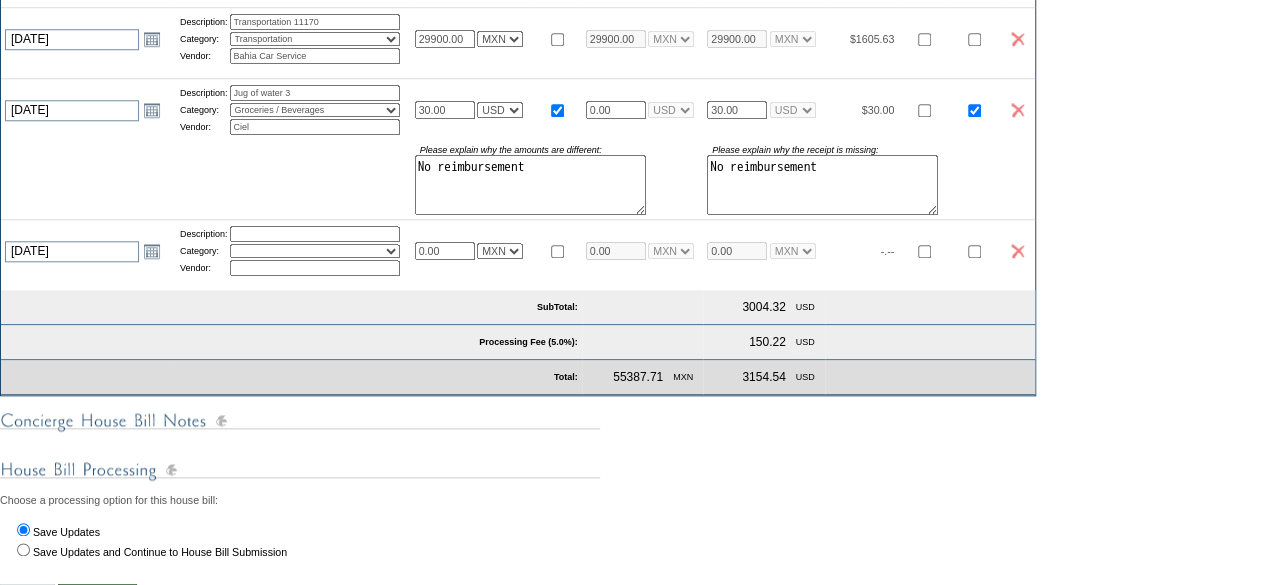 type on "Groceries" 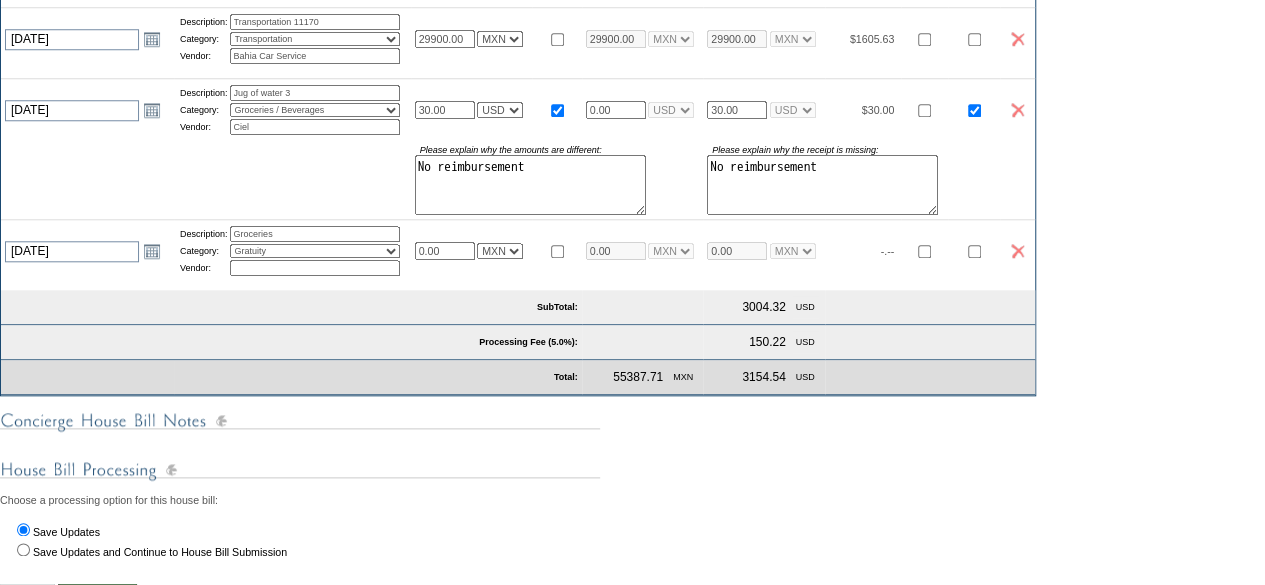 select on "11" 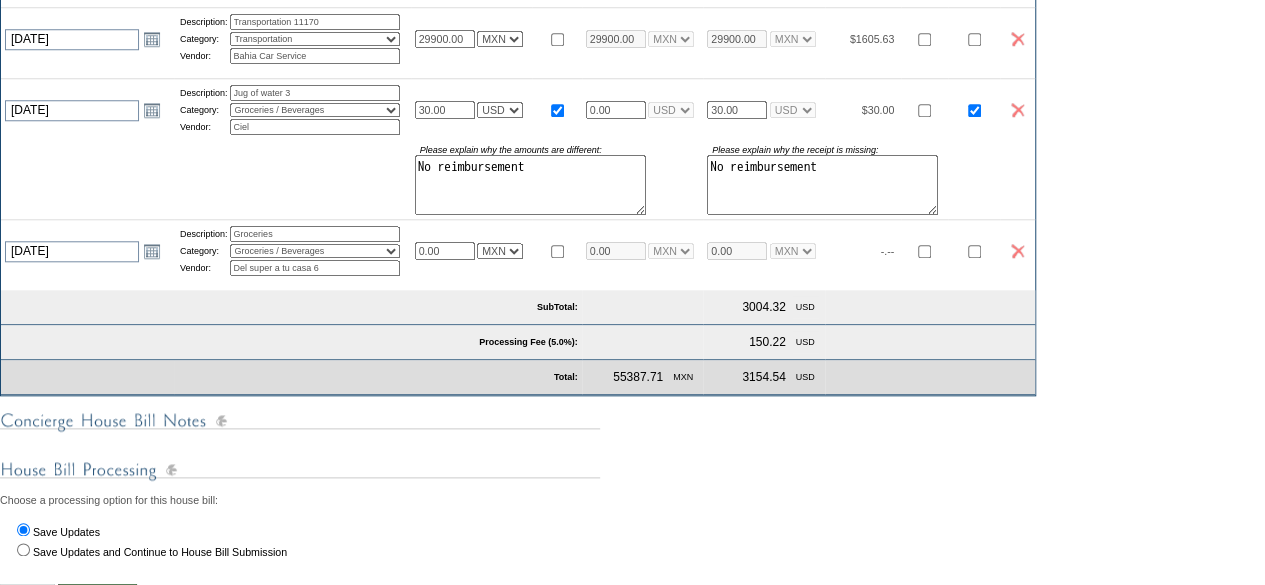 type on "Del super a tu casa" 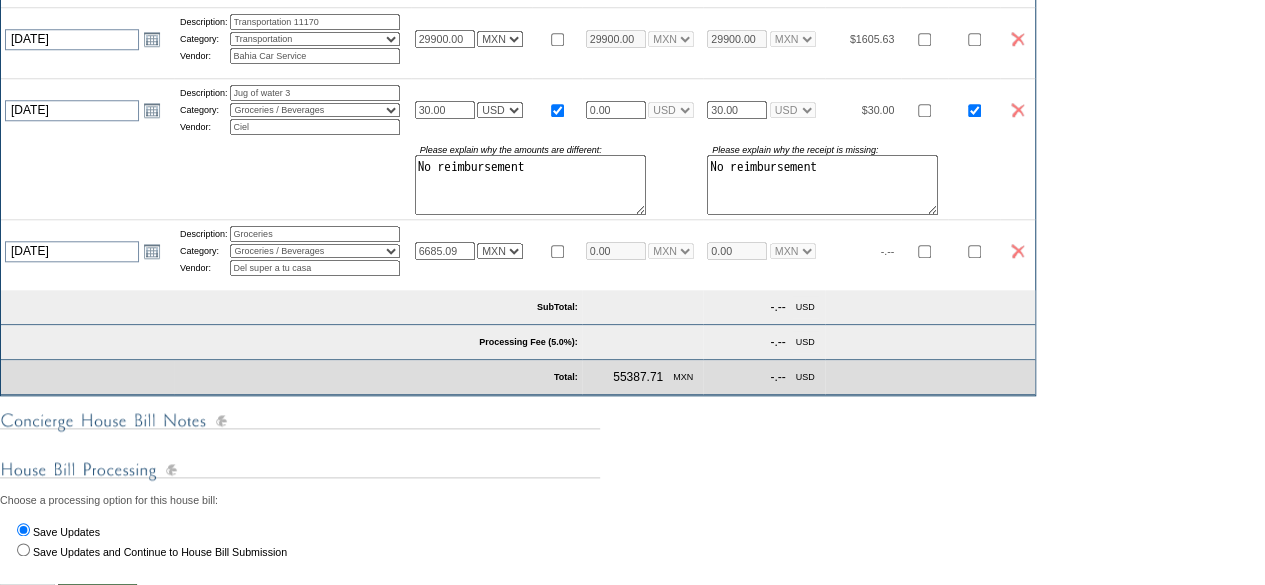 type on "6685.09" 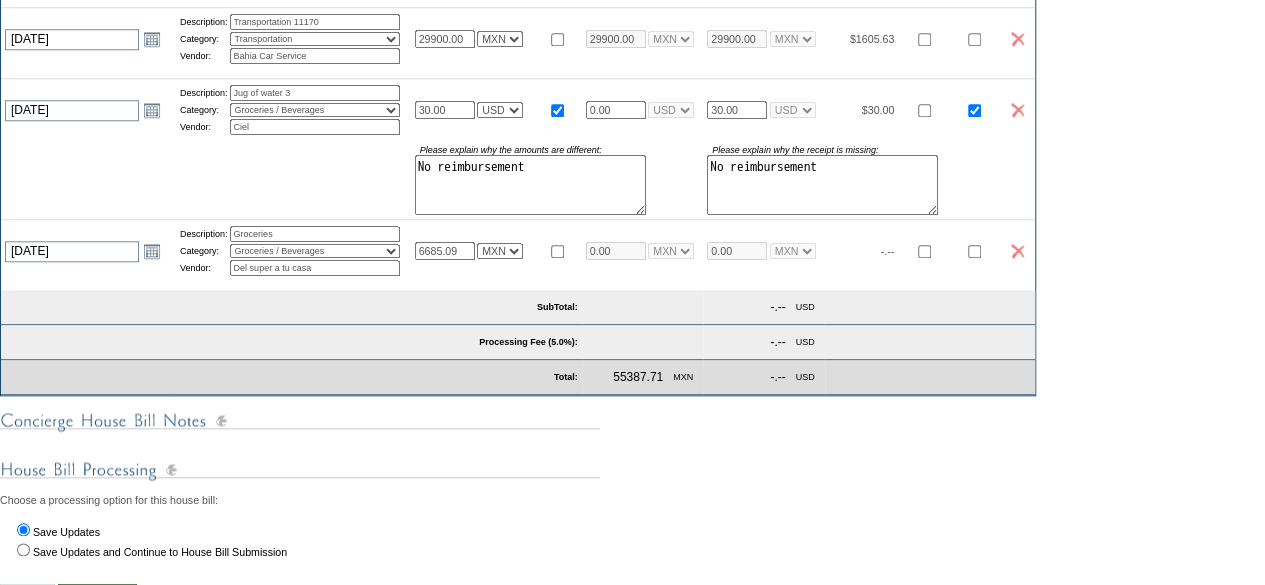 type on "6685.09" 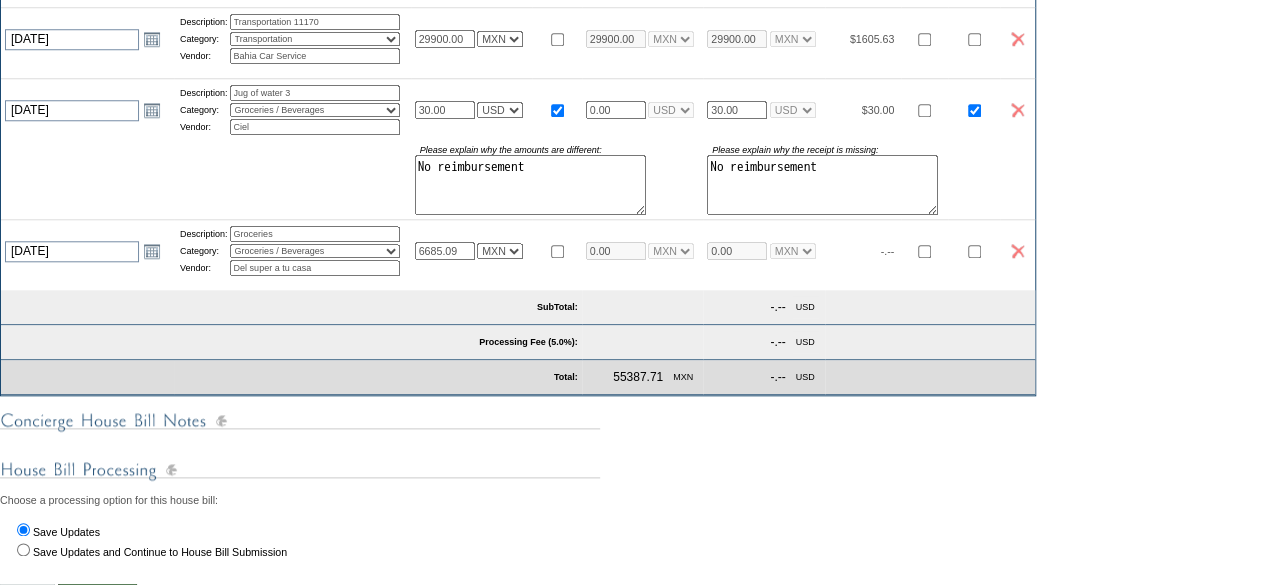 select on "7" 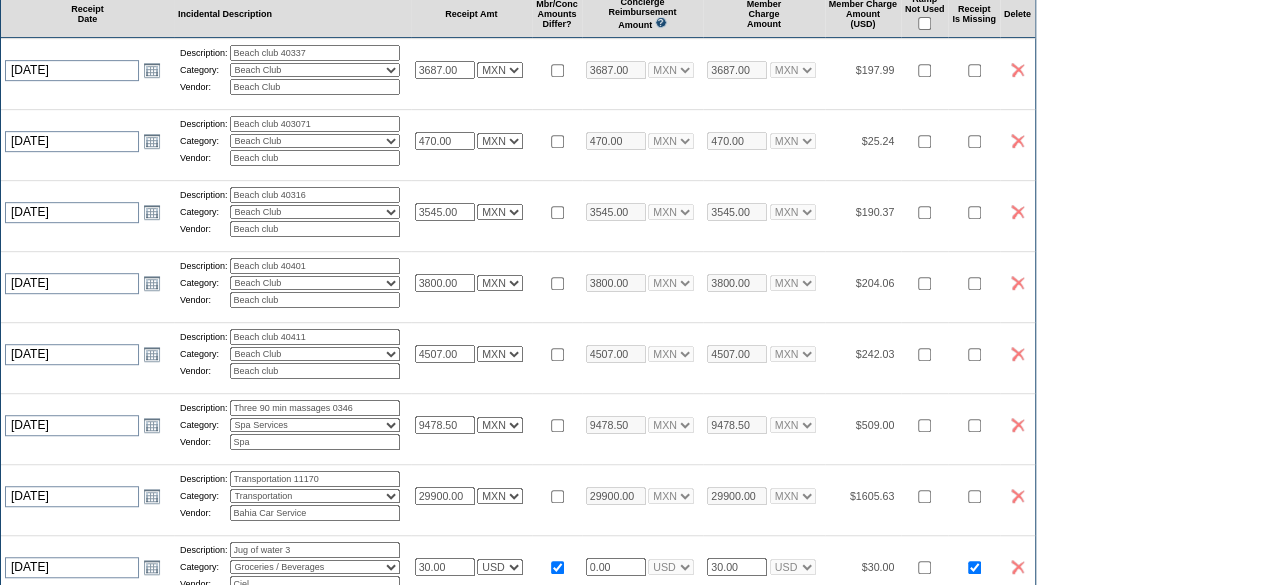scroll, scrollTop: 342, scrollLeft: 0, axis: vertical 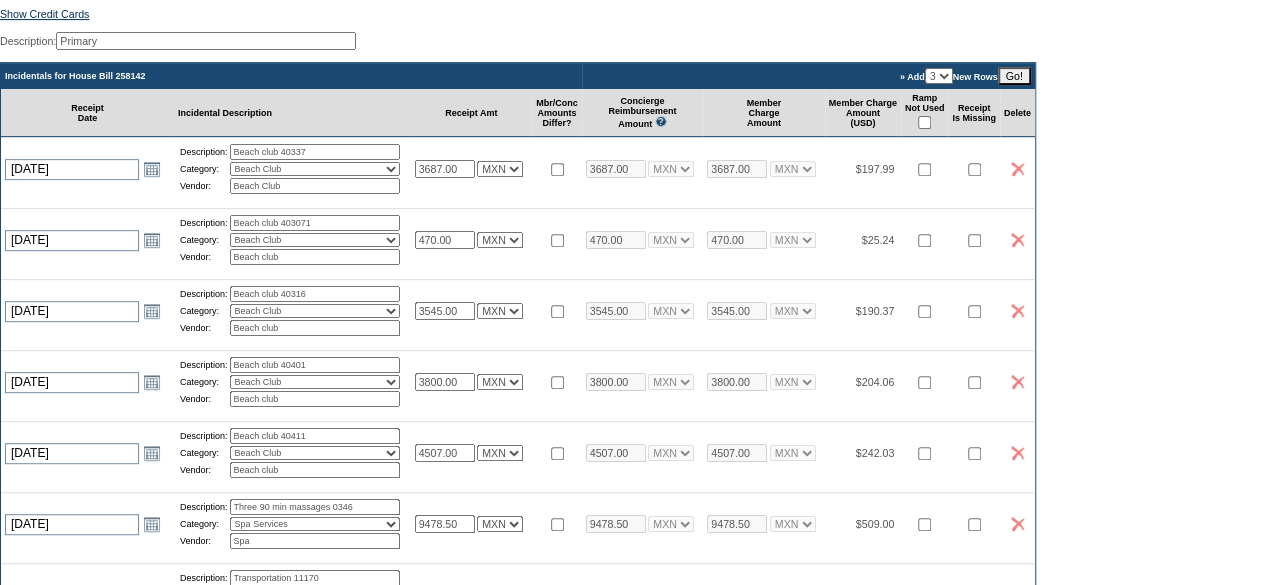 select on "7" 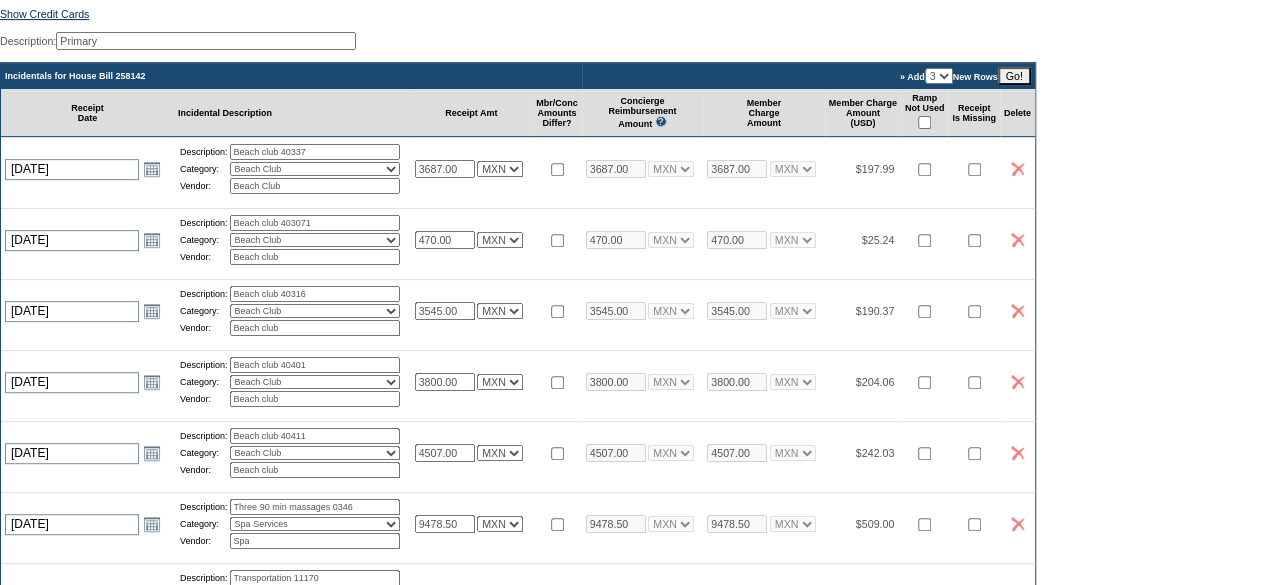 select on "1" 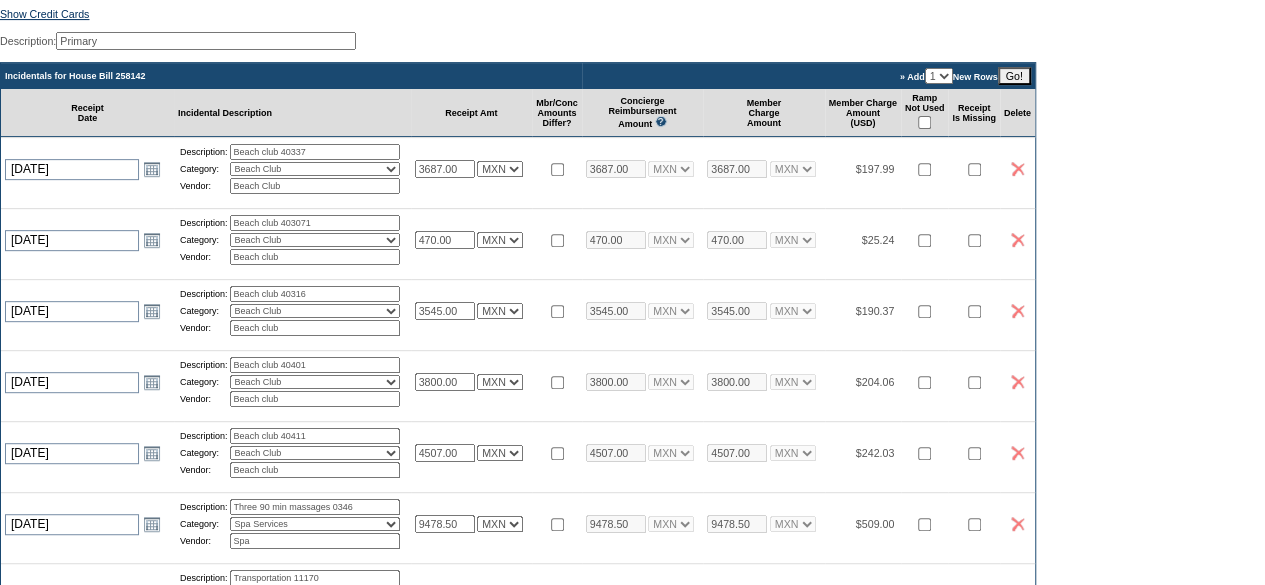 click on "1
2
3
4
5" at bounding box center (939, 76) 